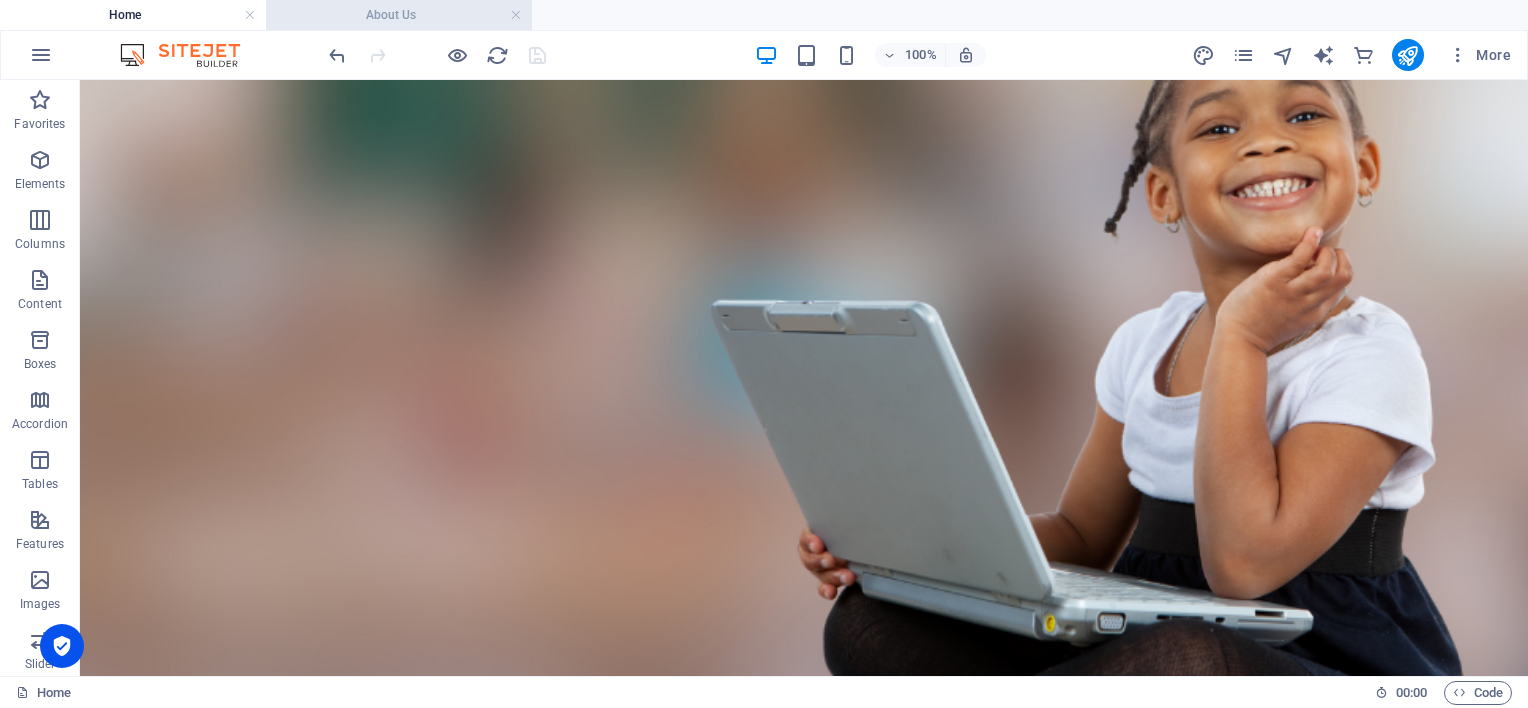 scroll, scrollTop: 904, scrollLeft: 0, axis: vertical 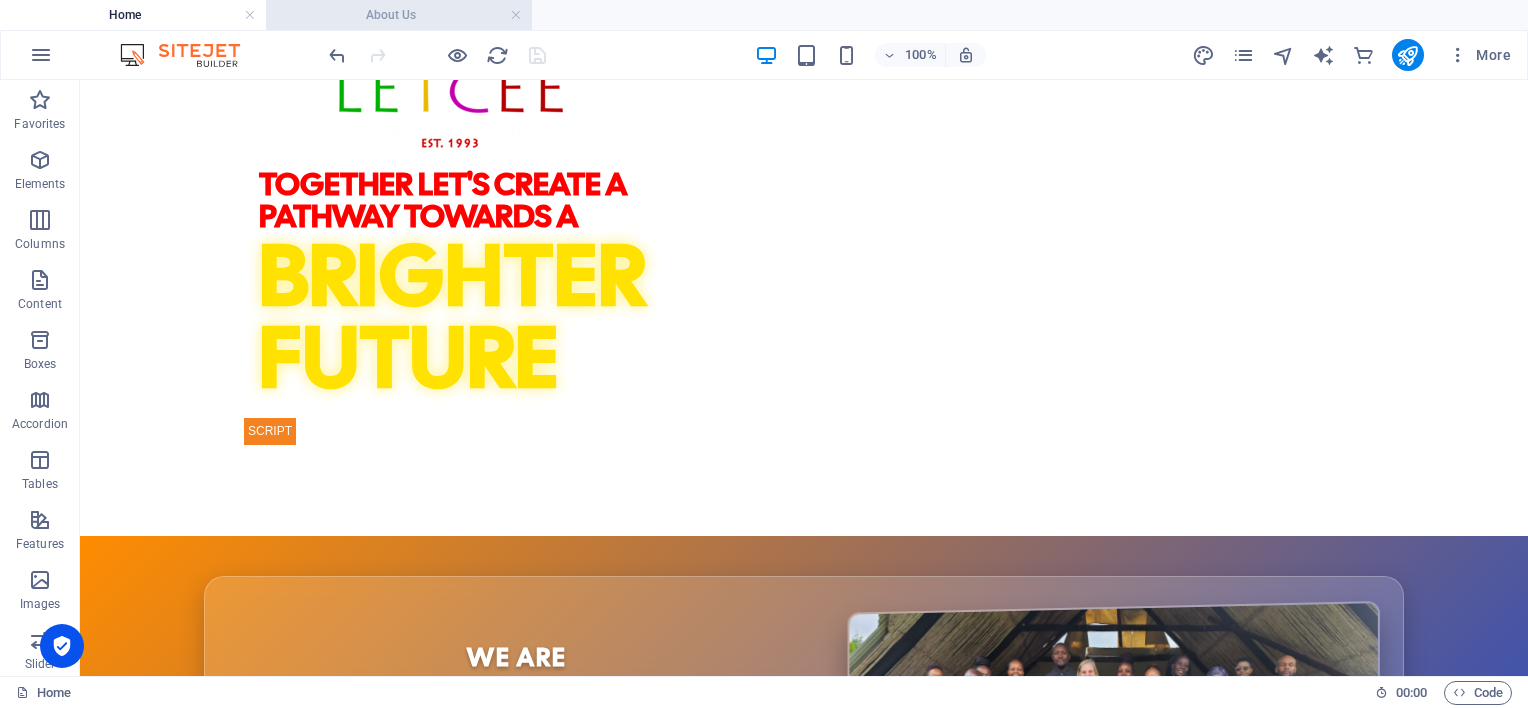 click on "About Us" at bounding box center [399, 15] 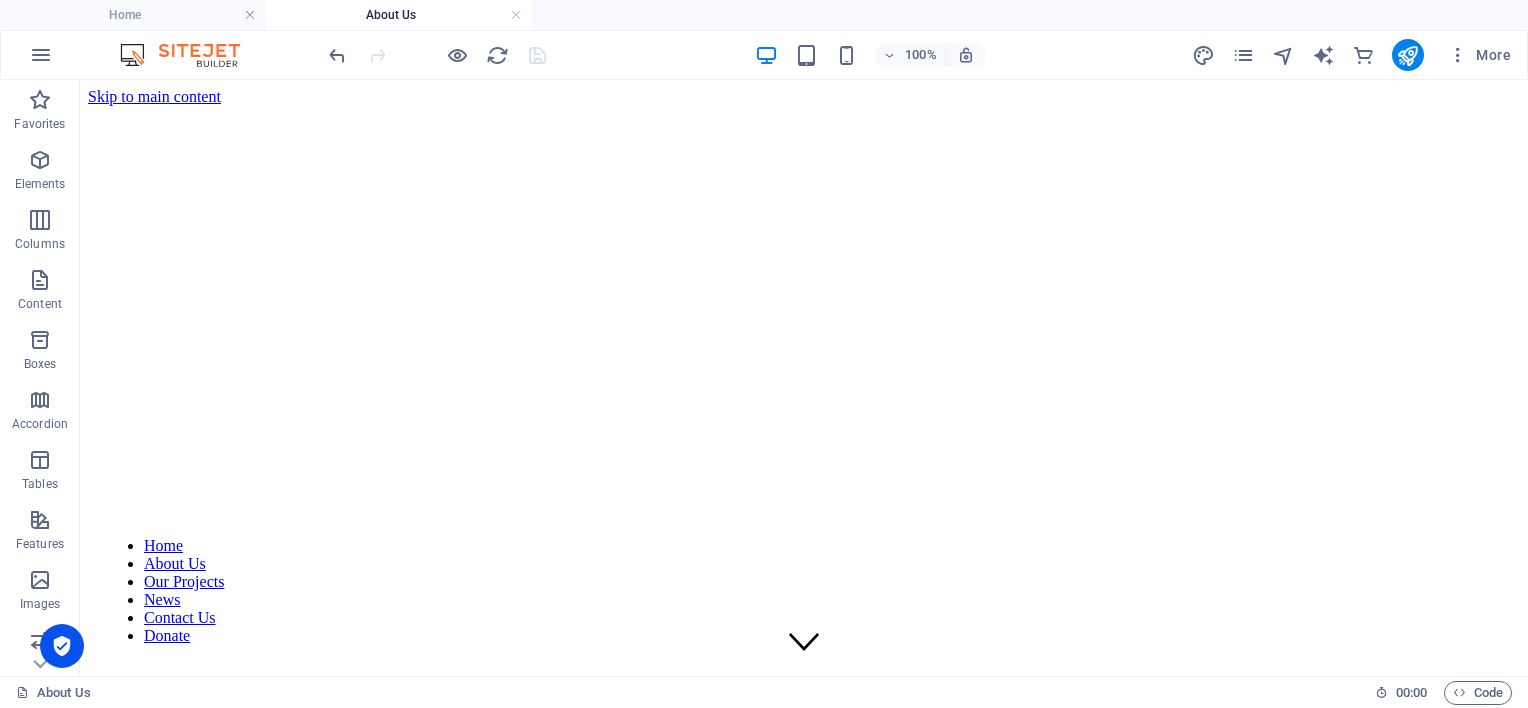 scroll, scrollTop: 1300, scrollLeft: 0, axis: vertical 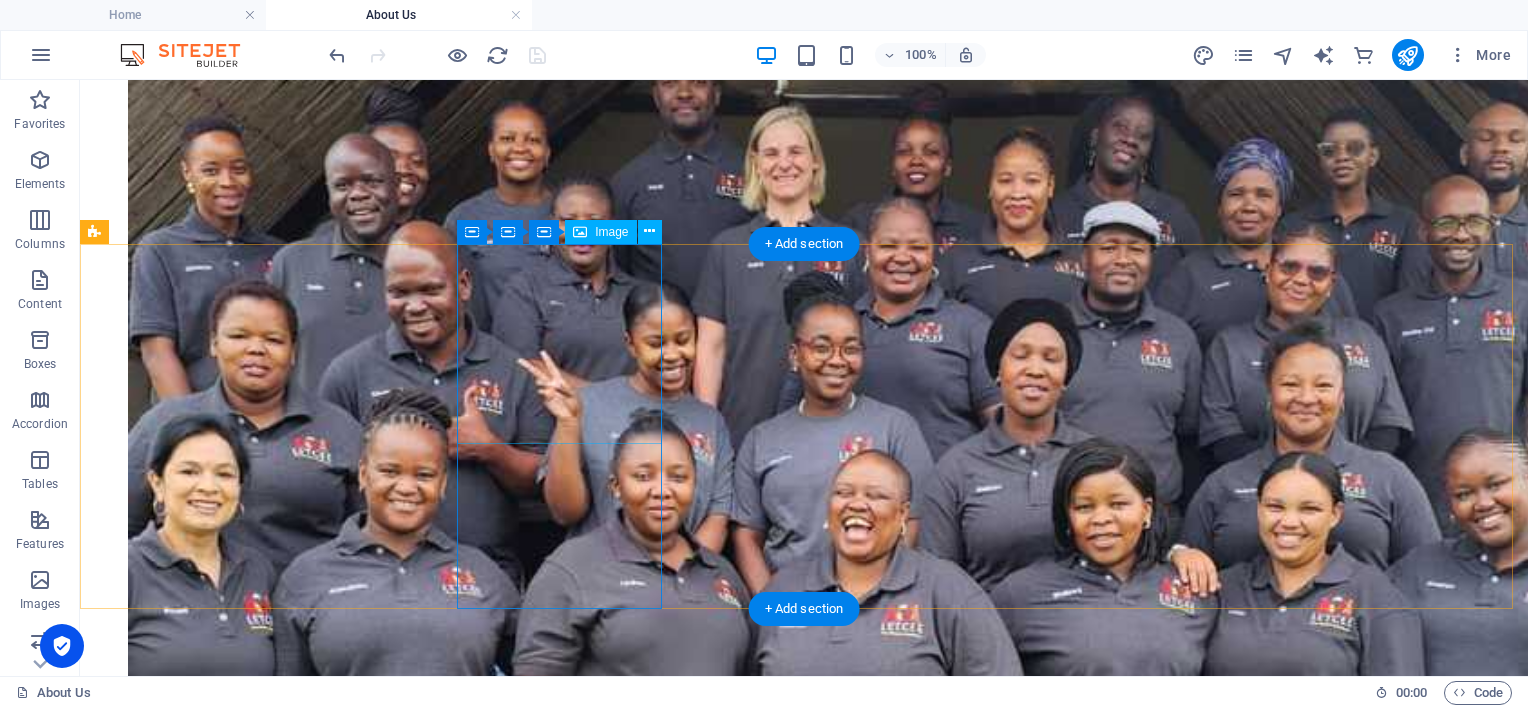 click at bounding box center (804, 5771) 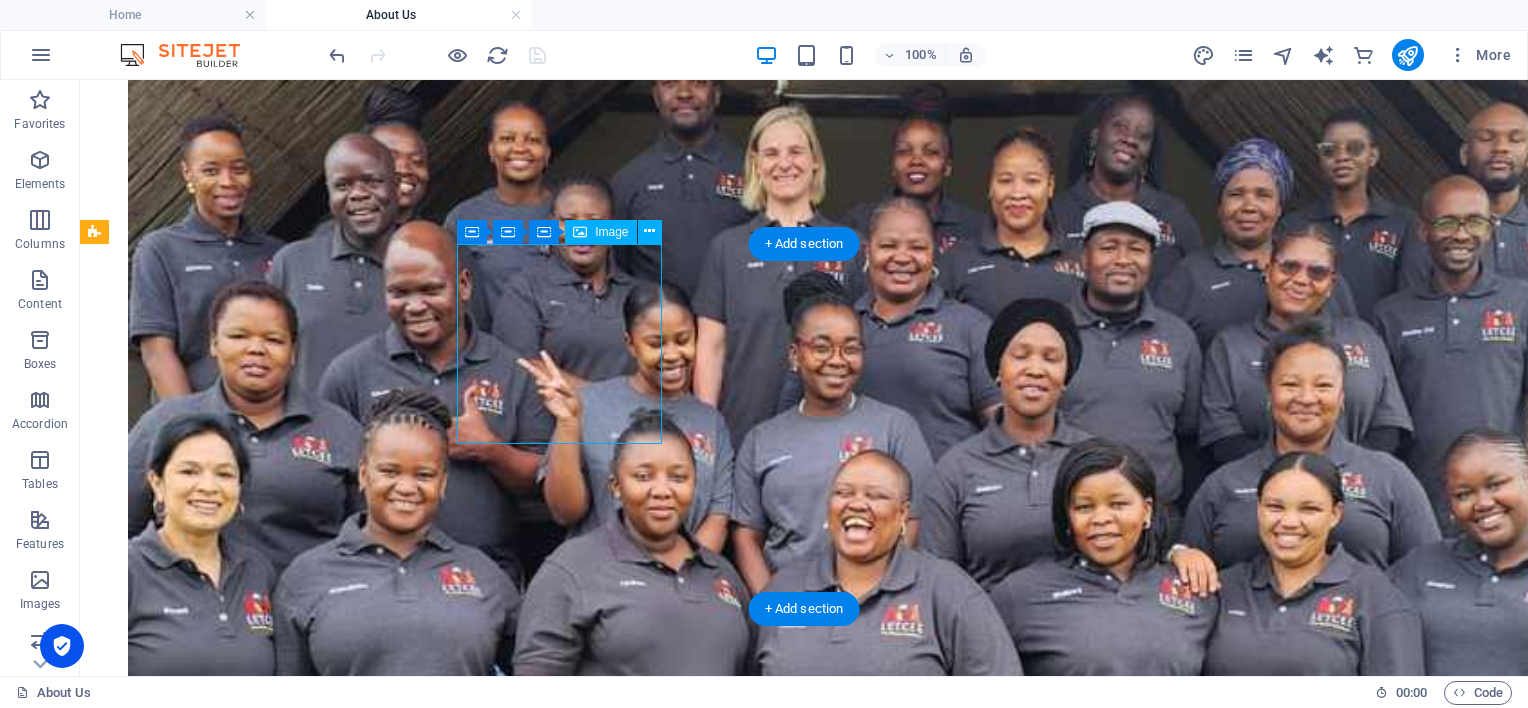 click at bounding box center [804, 5771] 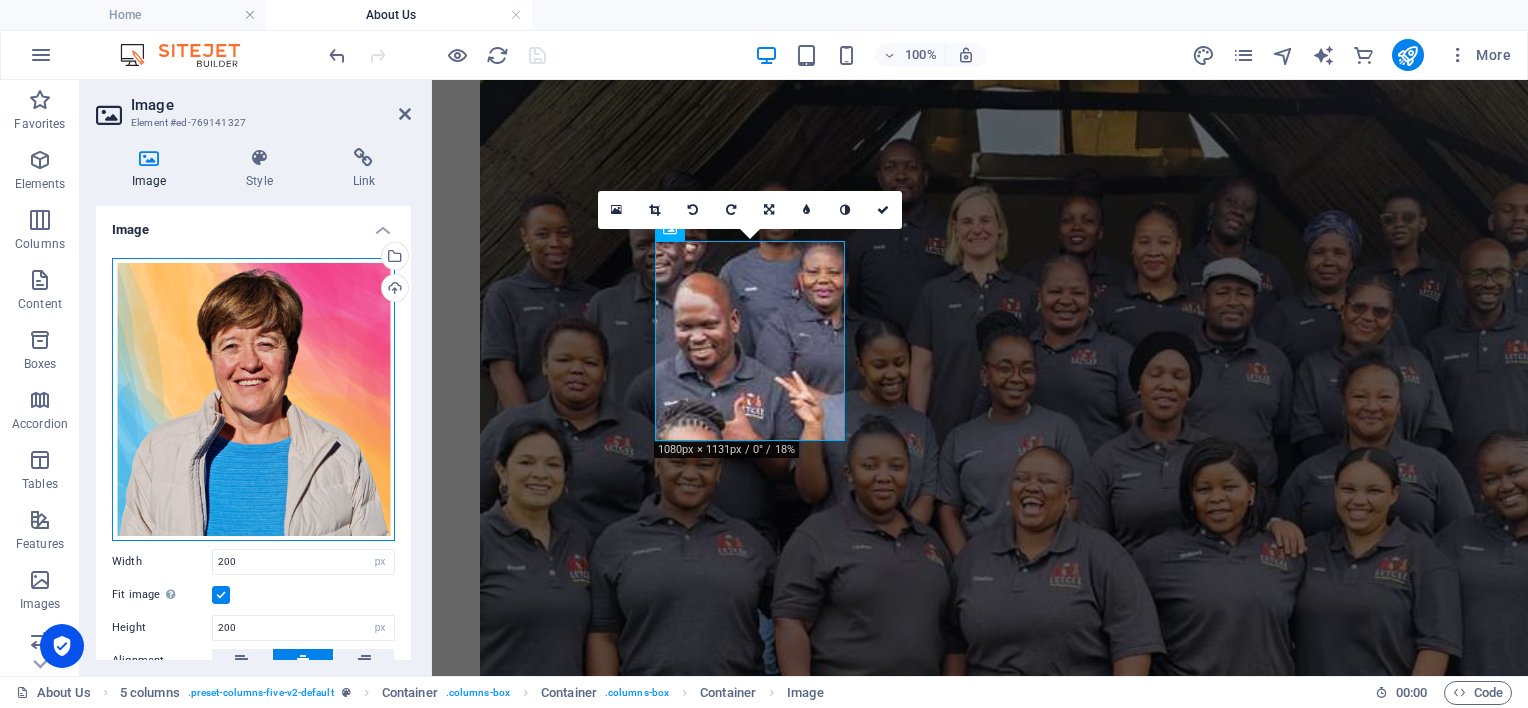 click on "Drag files here, click to choose files or select files from Files or our free stock photos & videos" at bounding box center [253, 399] 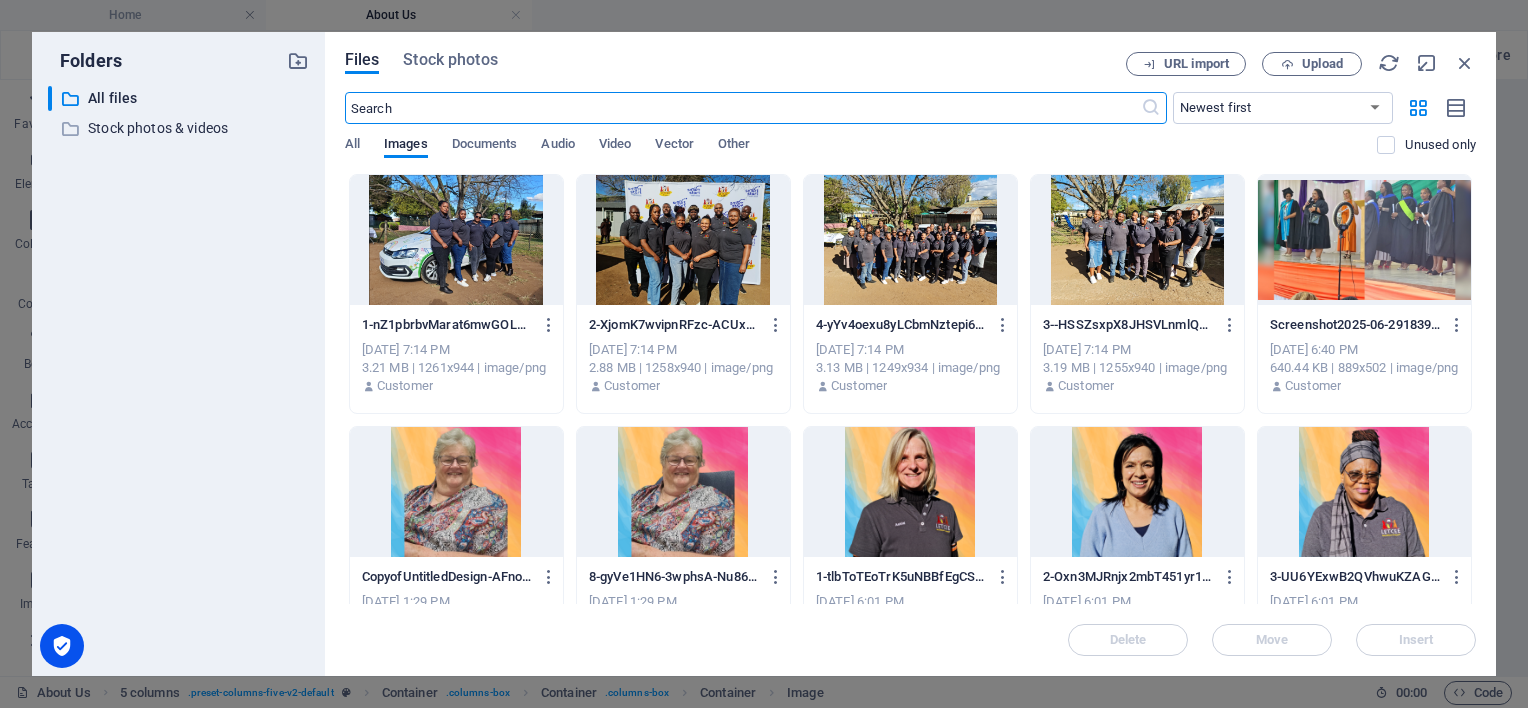 scroll, scrollTop: 1159, scrollLeft: 0, axis: vertical 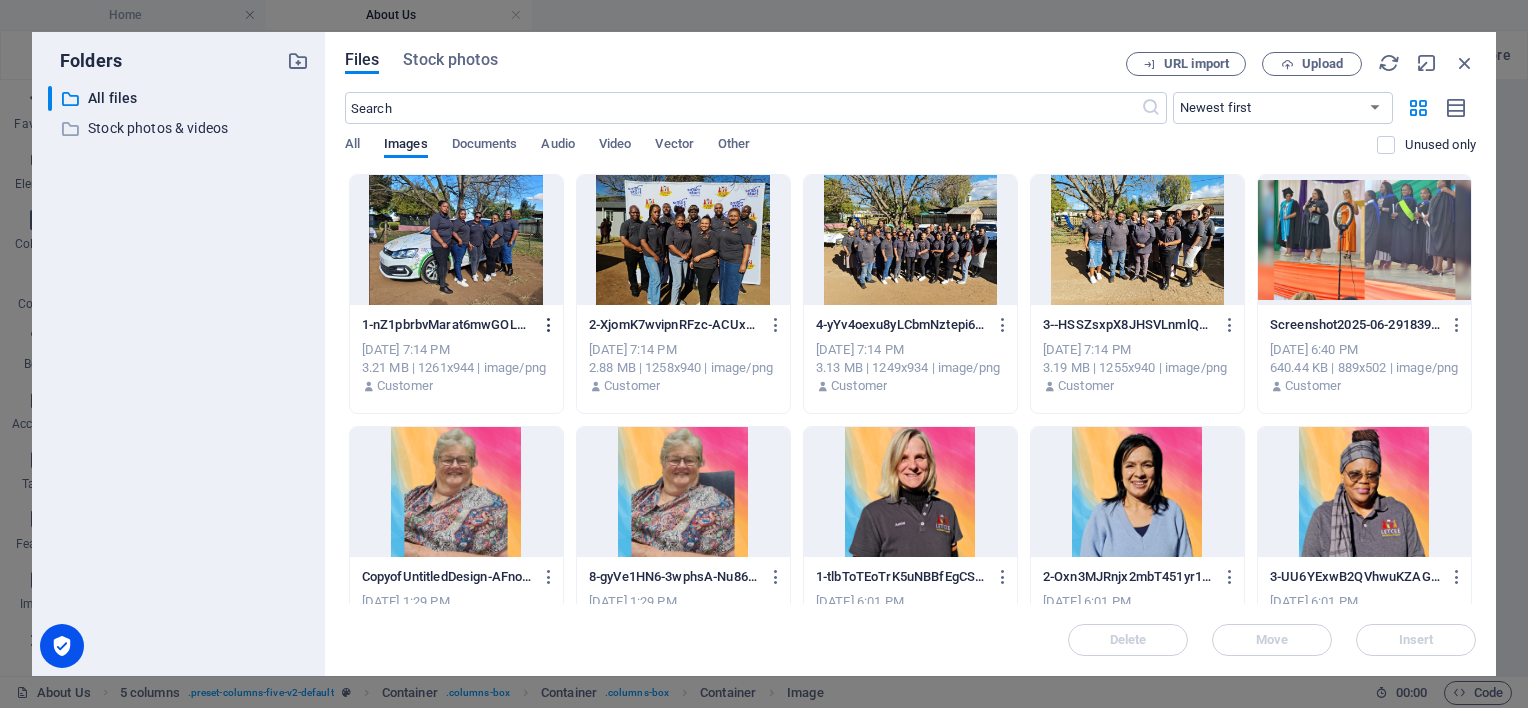 click at bounding box center [549, 325] 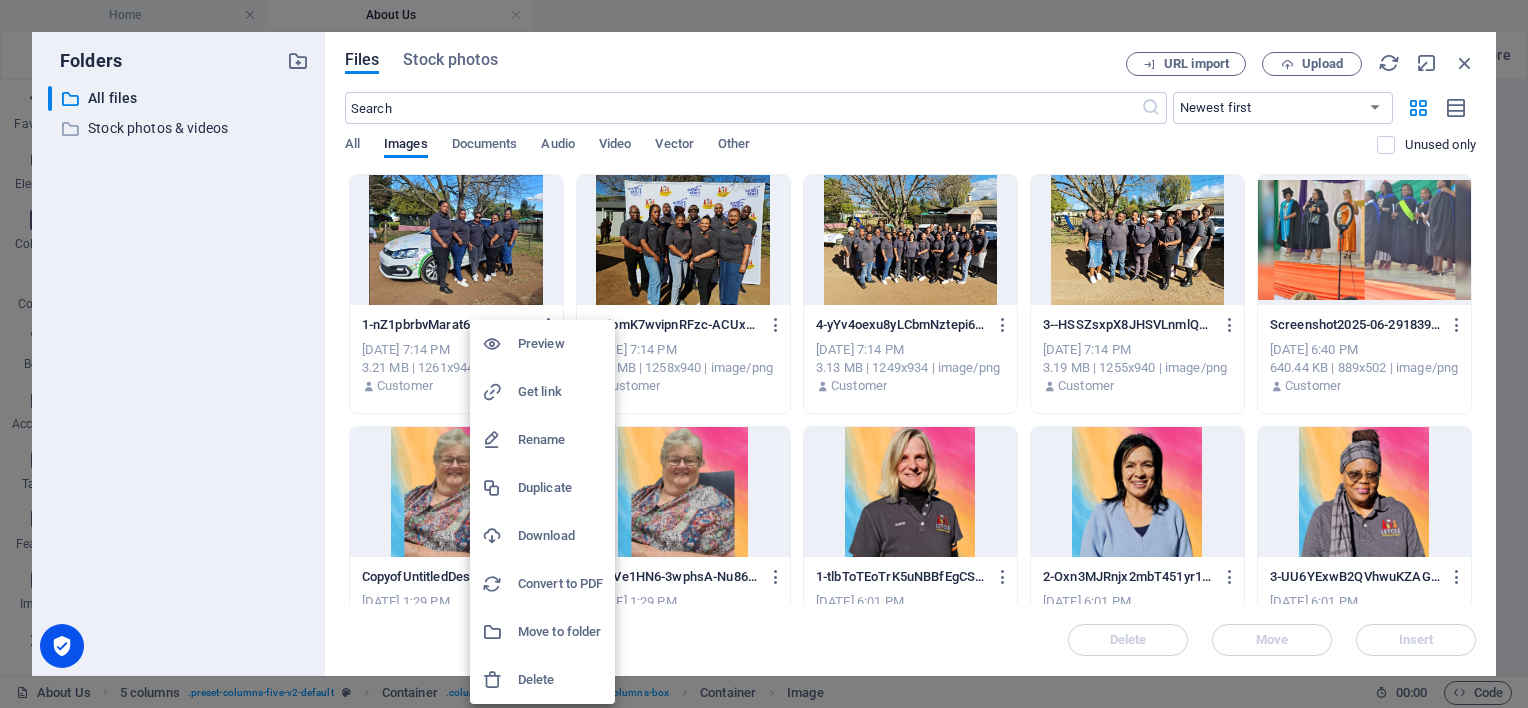 click on "Rename" at bounding box center [560, 440] 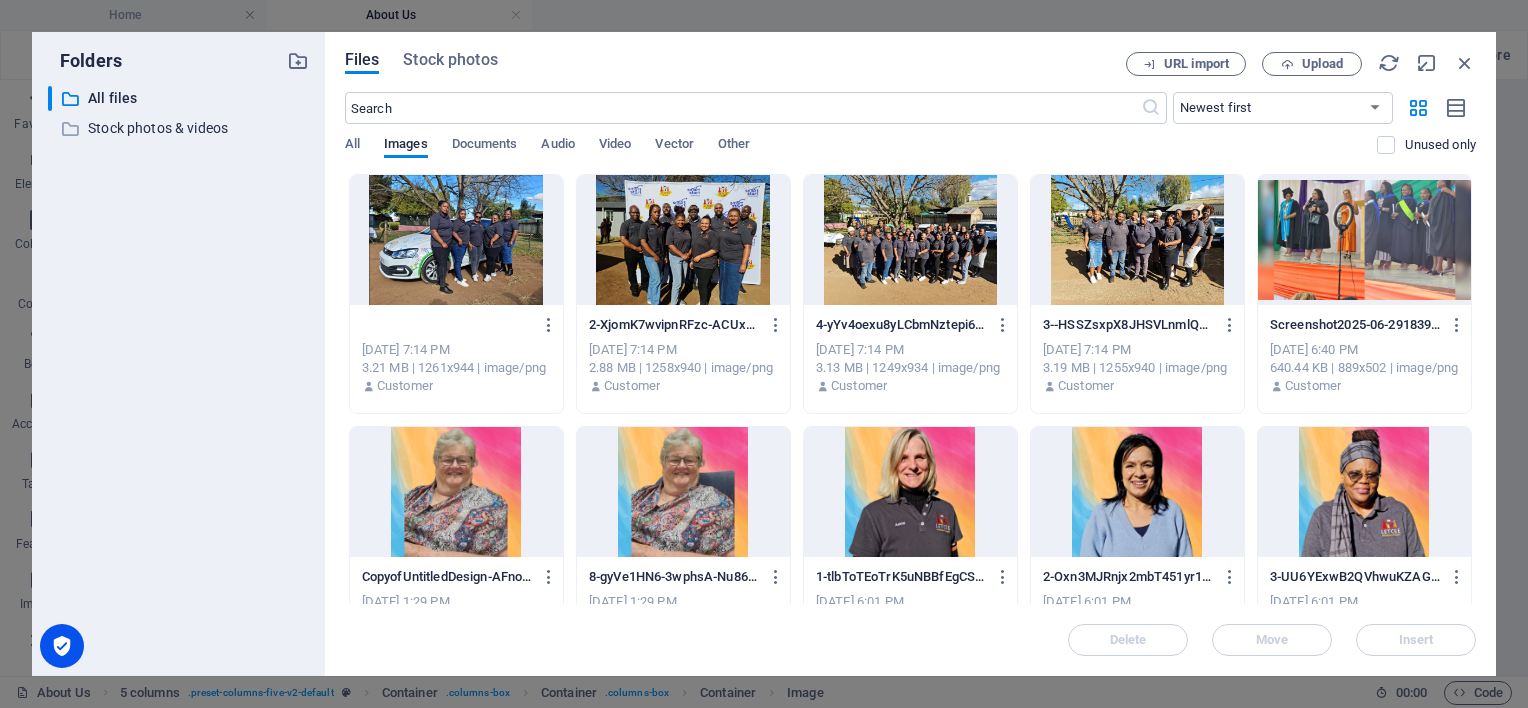 scroll, scrollTop: 0, scrollLeft: 0, axis: both 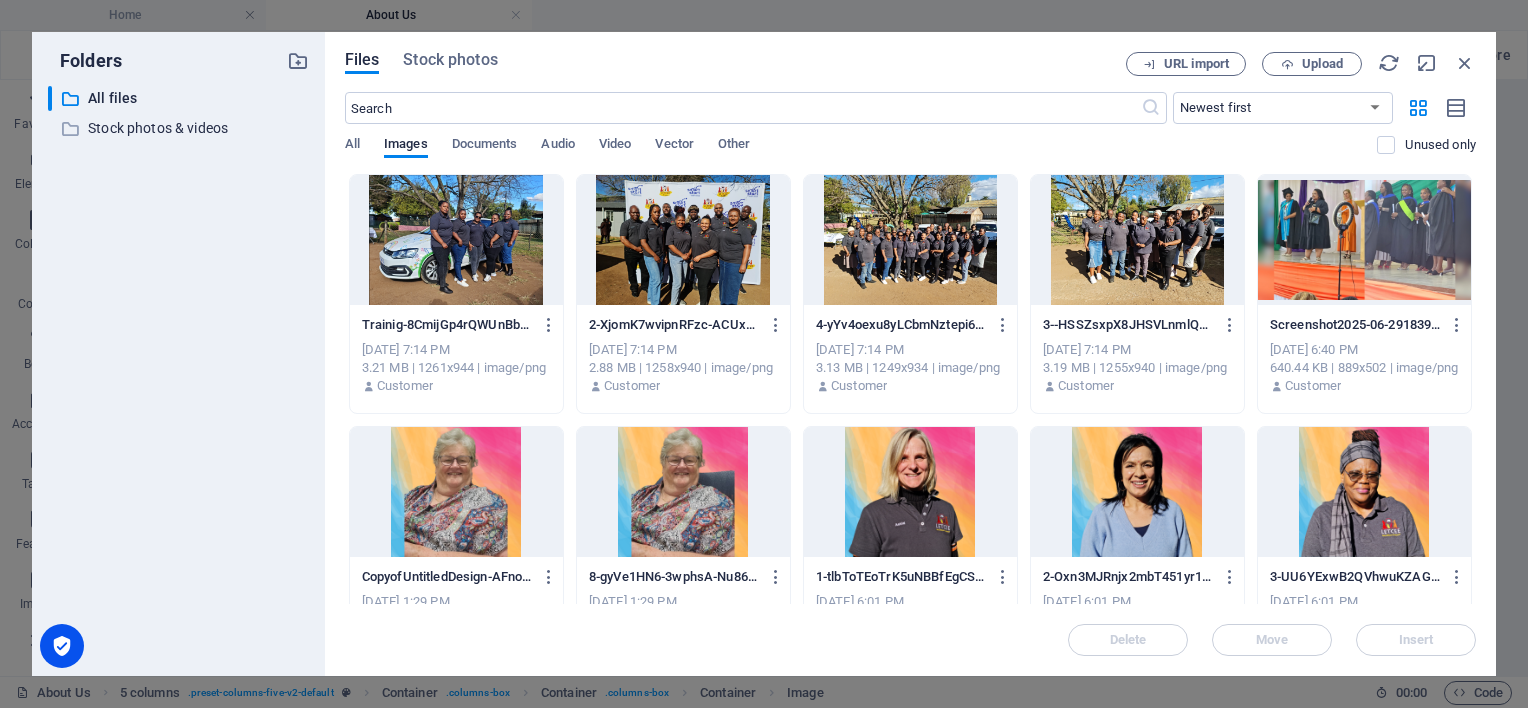 click at bounding box center [549, 325] 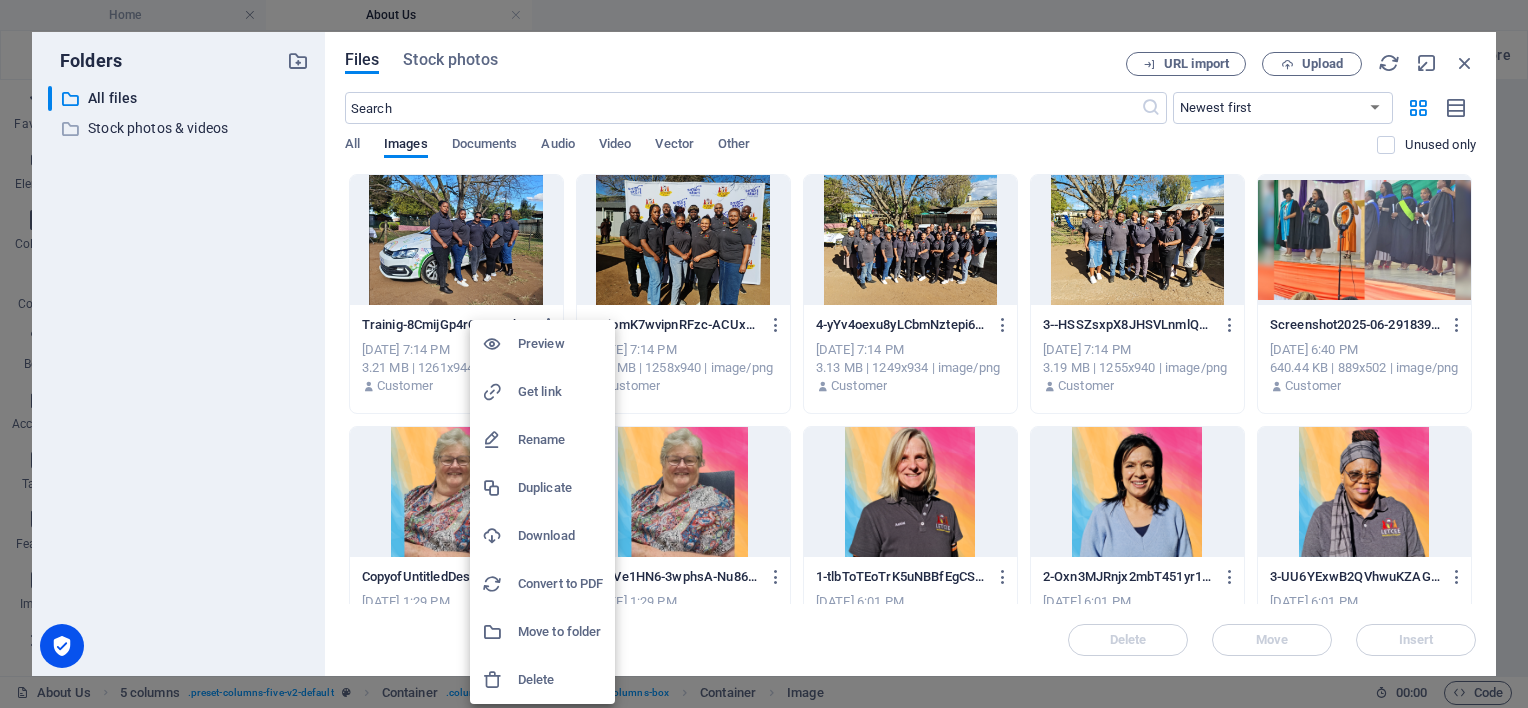 click at bounding box center (764, 354) 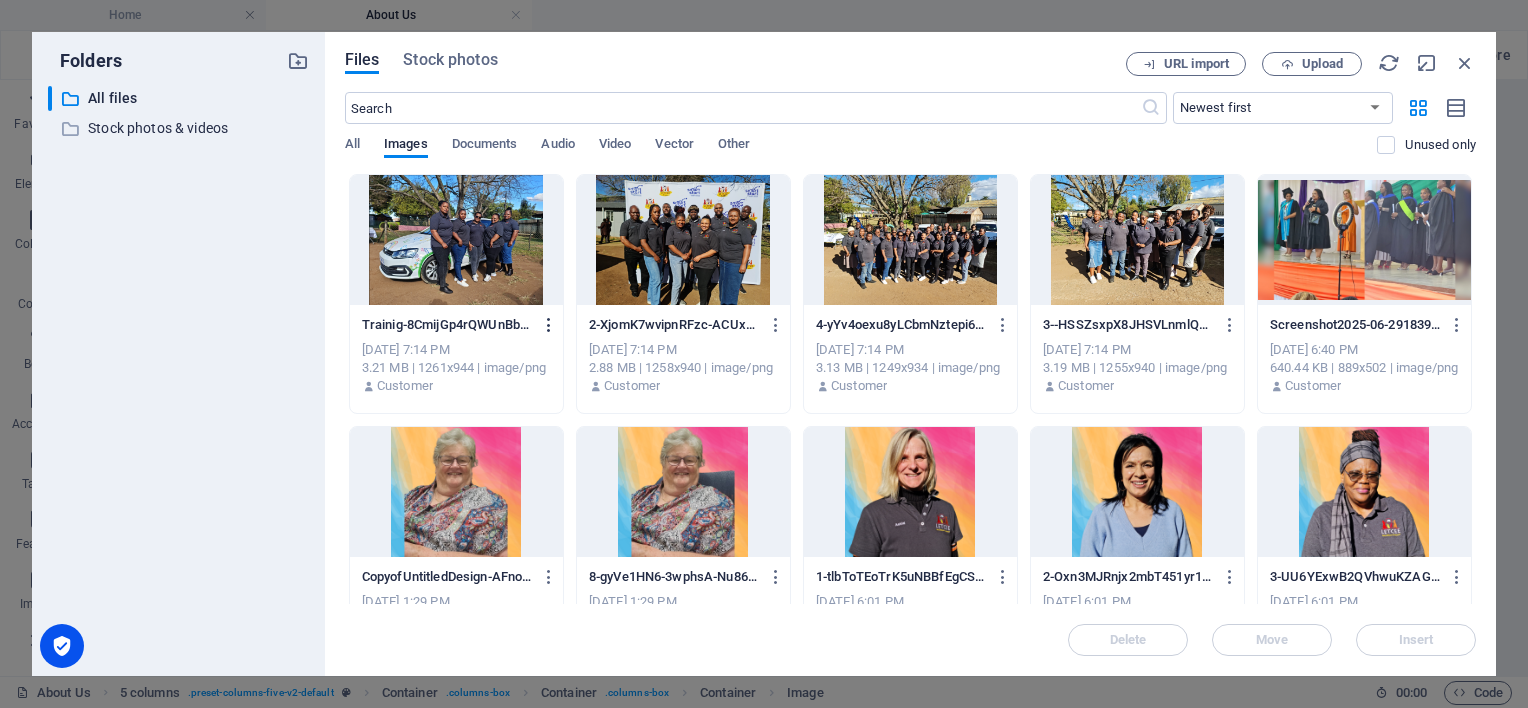 click at bounding box center [549, 325] 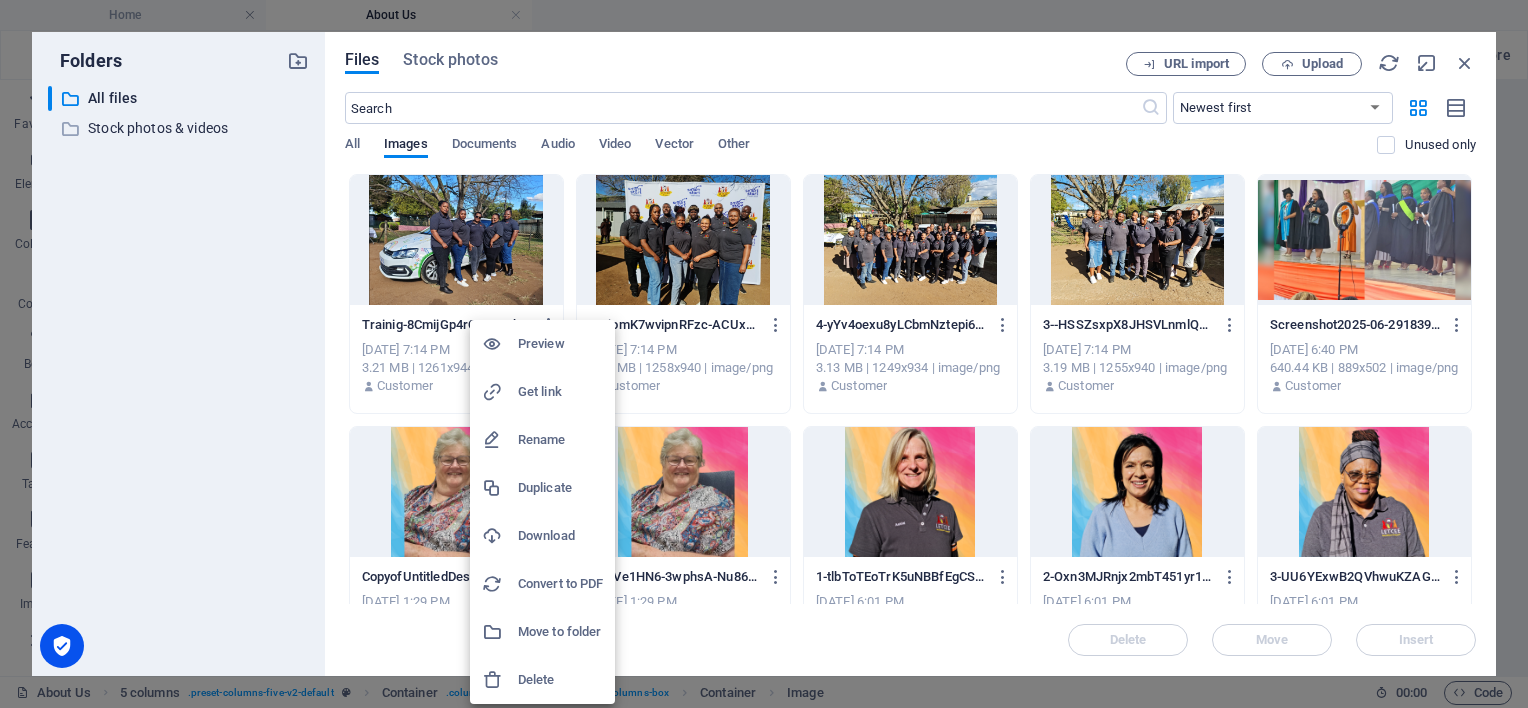 click on "Rename" at bounding box center (542, 440) 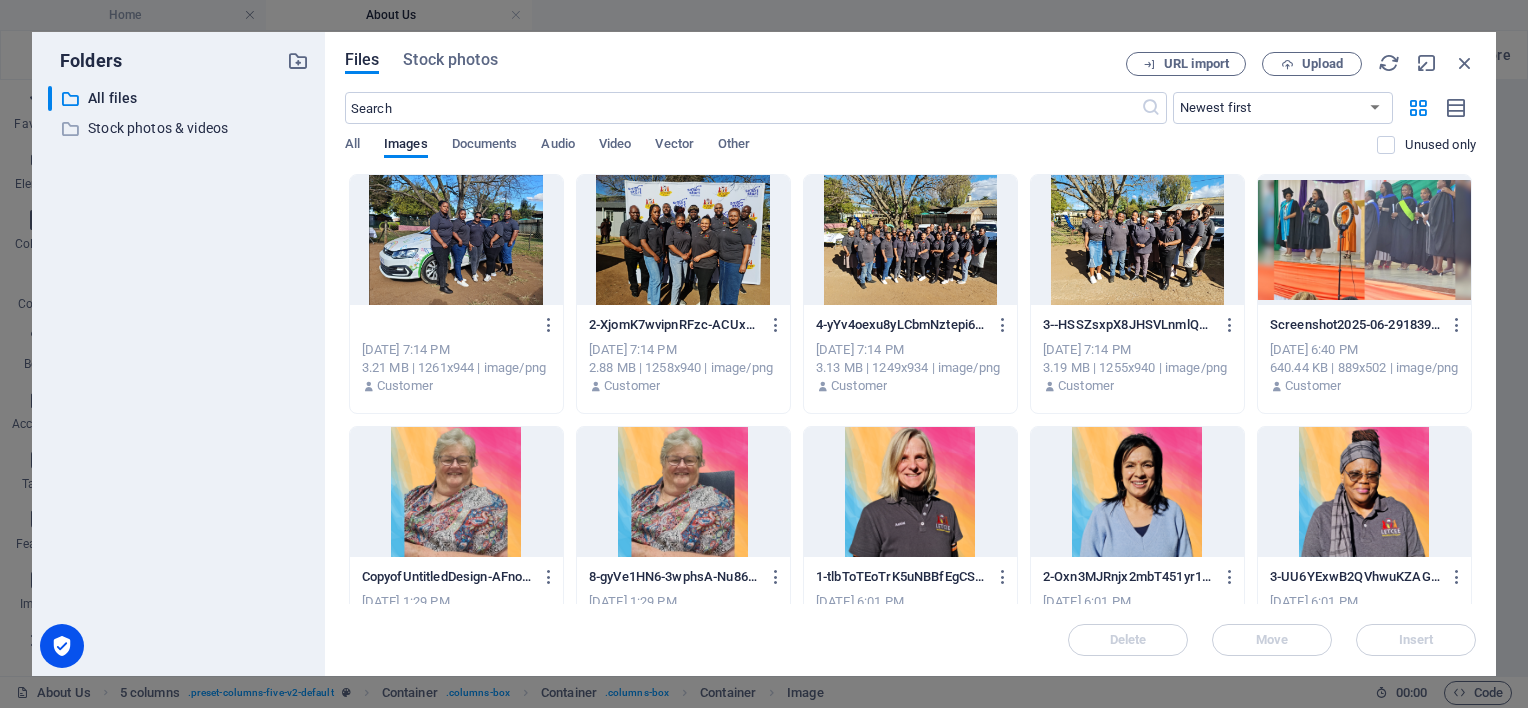 scroll, scrollTop: 0, scrollLeft: 0, axis: both 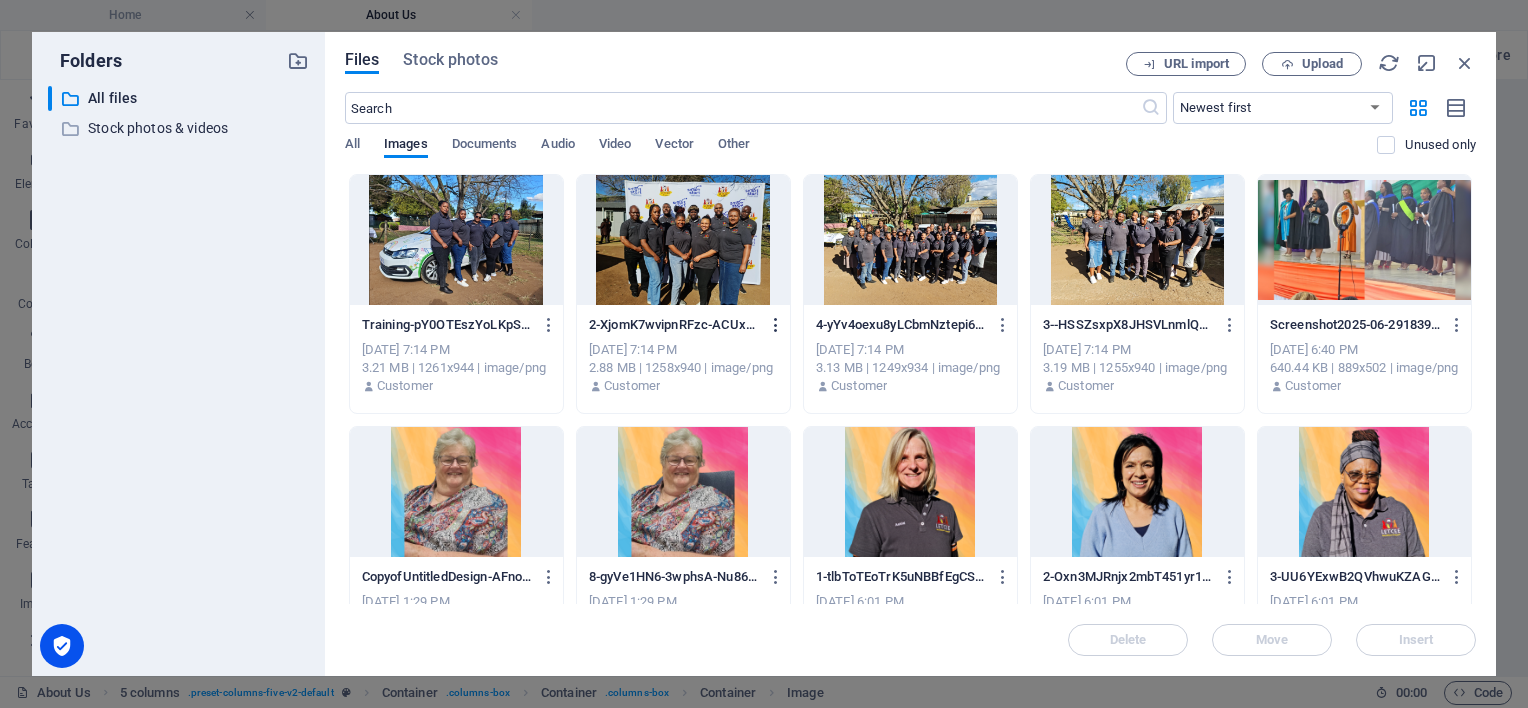 click at bounding box center [776, 325] 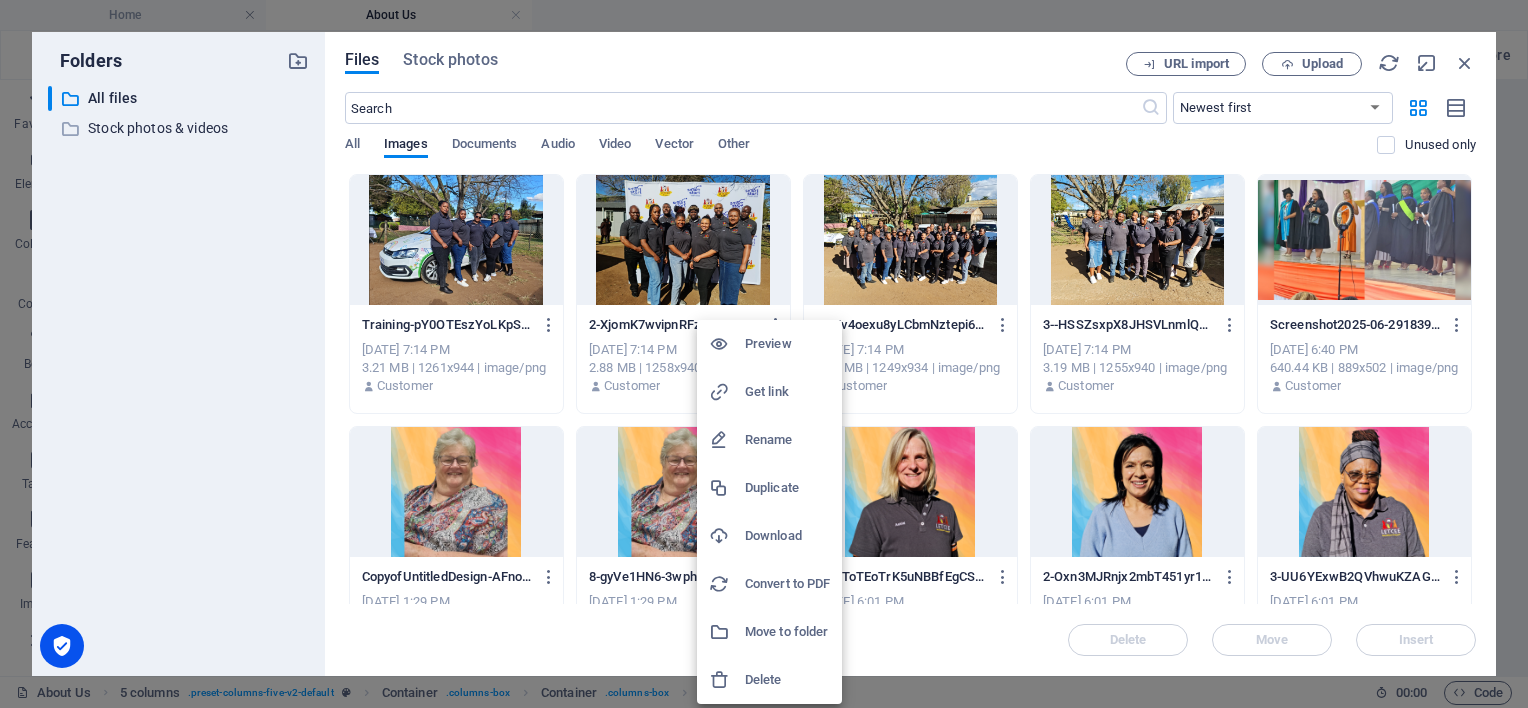 click on "Rename" at bounding box center (787, 440) 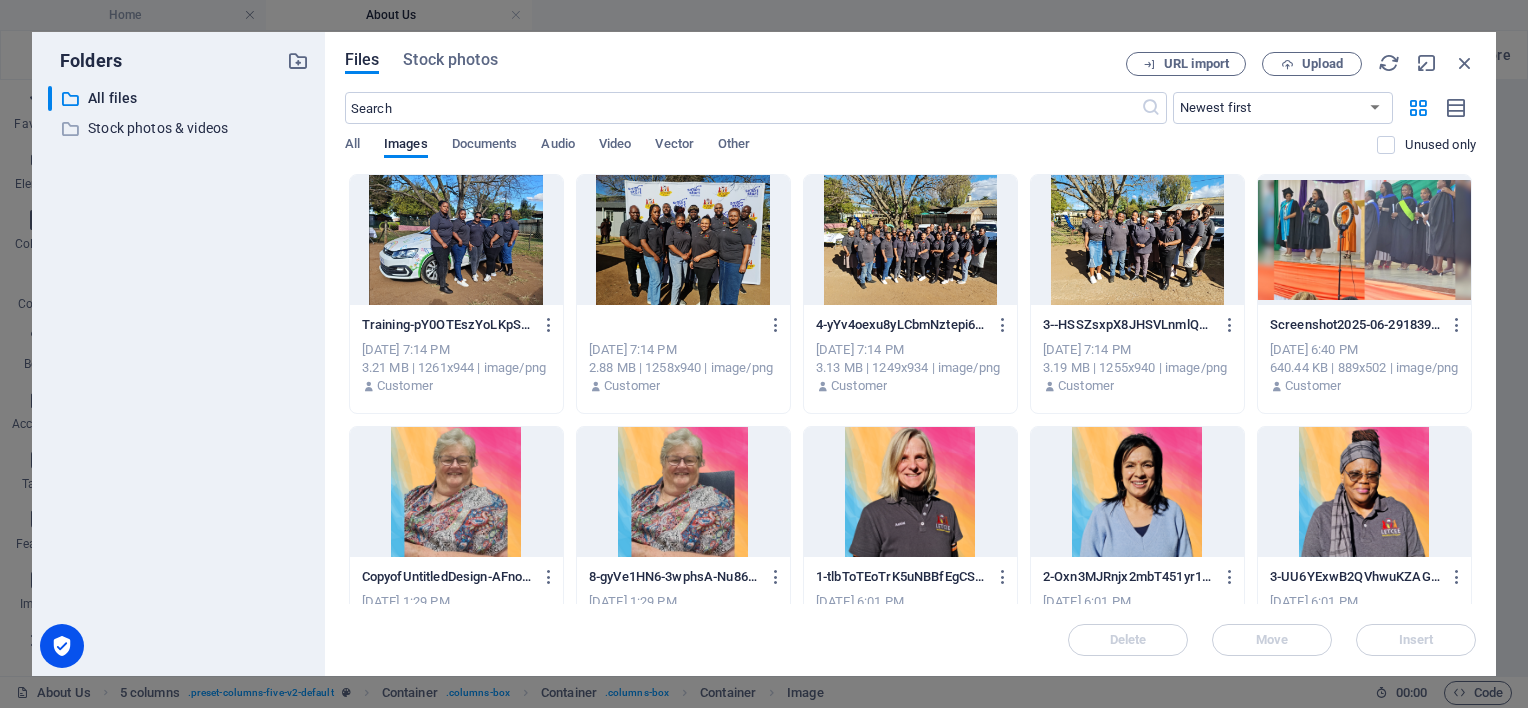 scroll, scrollTop: 0, scrollLeft: 0, axis: both 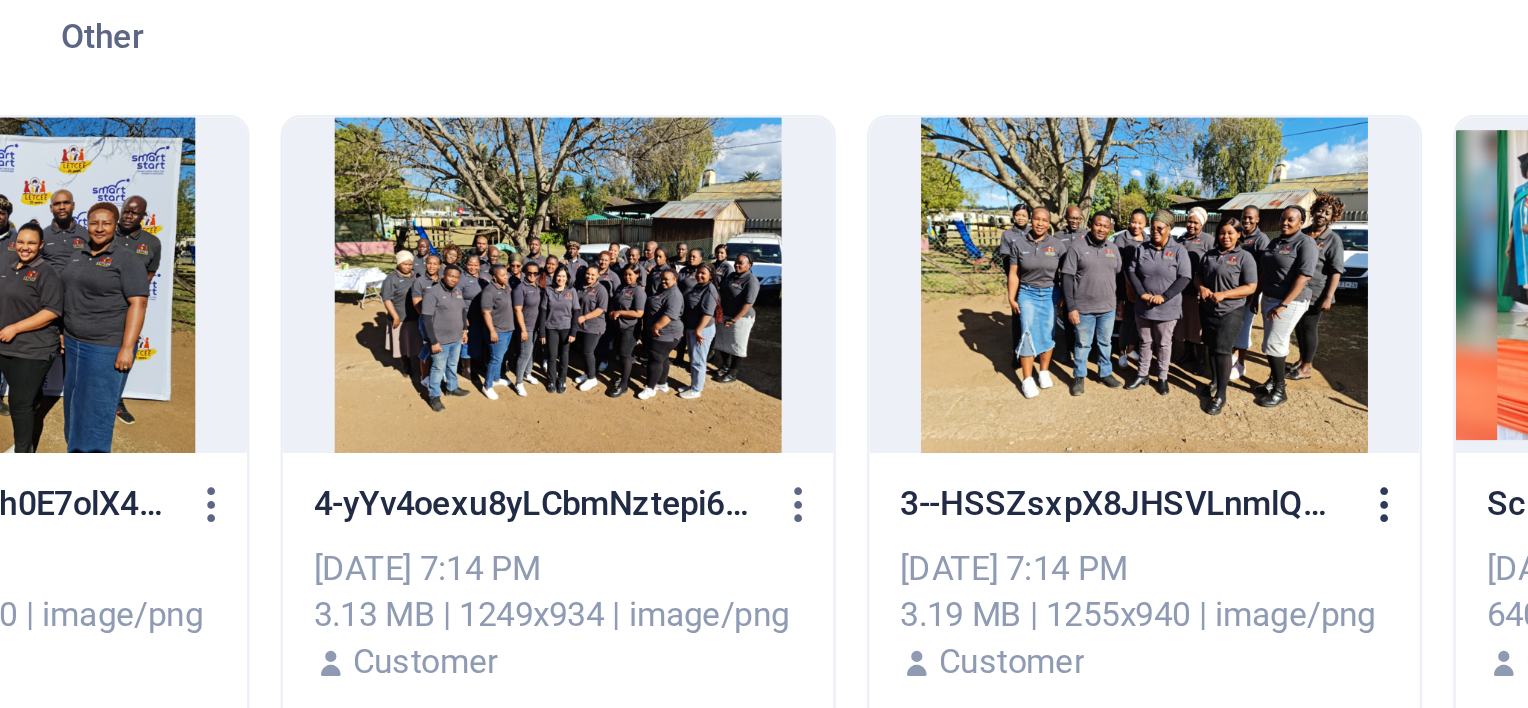 click at bounding box center (1230, 325) 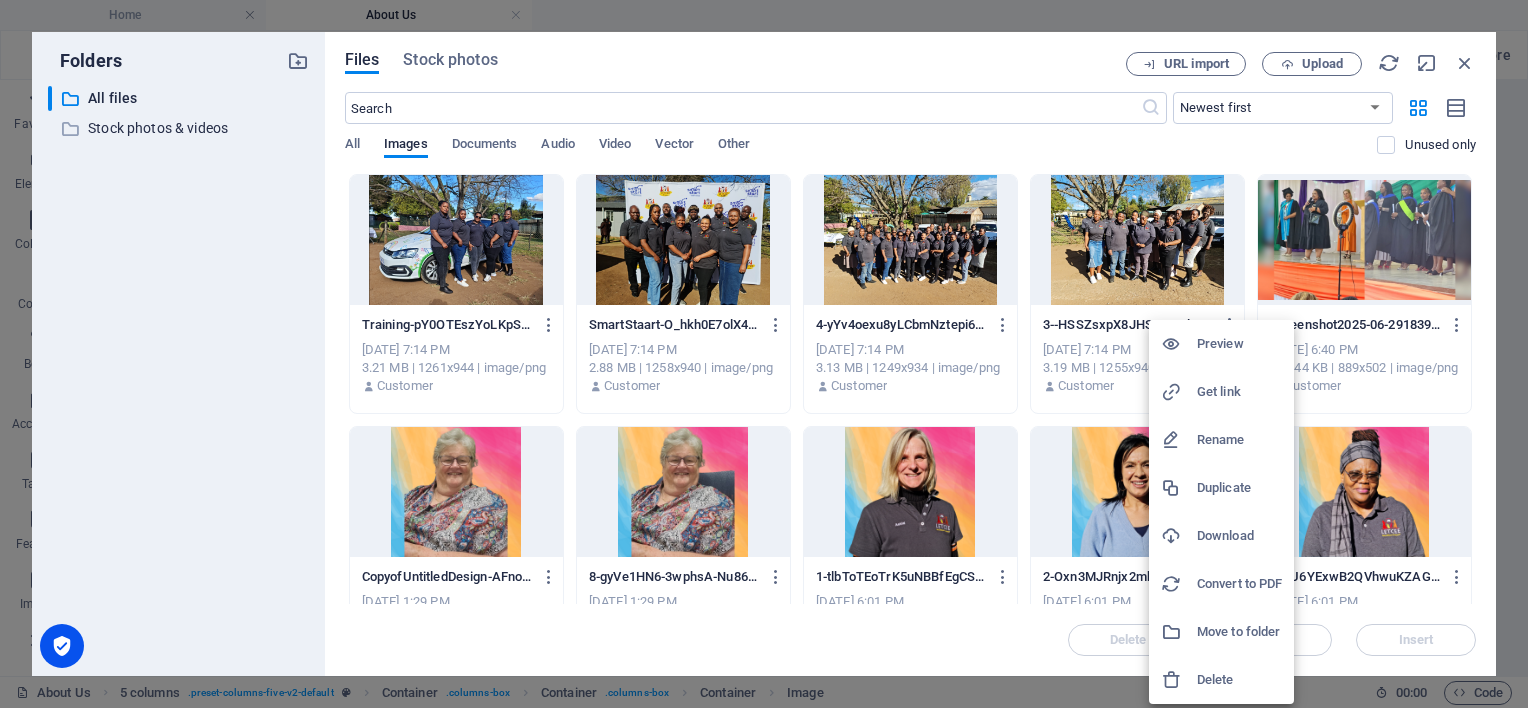 click on "Rename" at bounding box center (1239, 440) 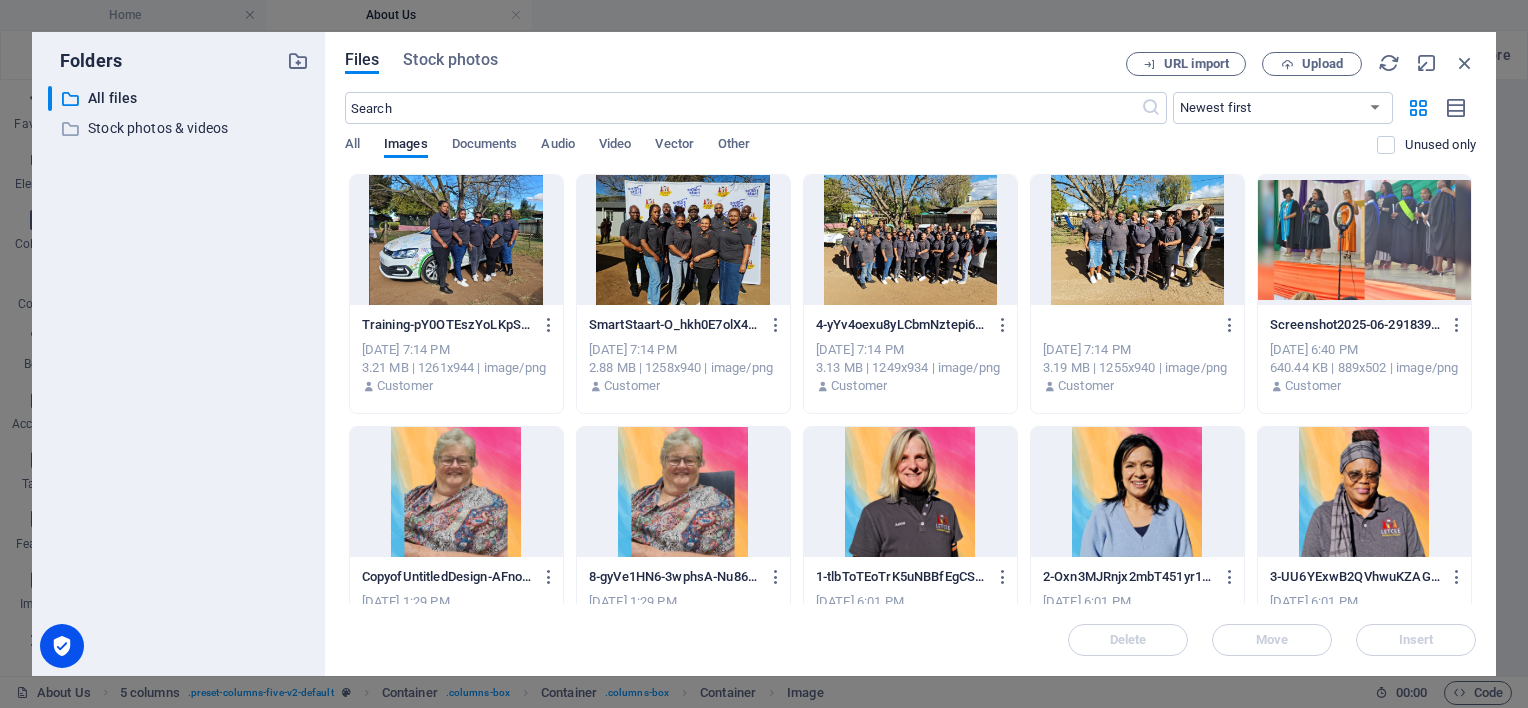 scroll, scrollTop: 0, scrollLeft: 0, axis: both 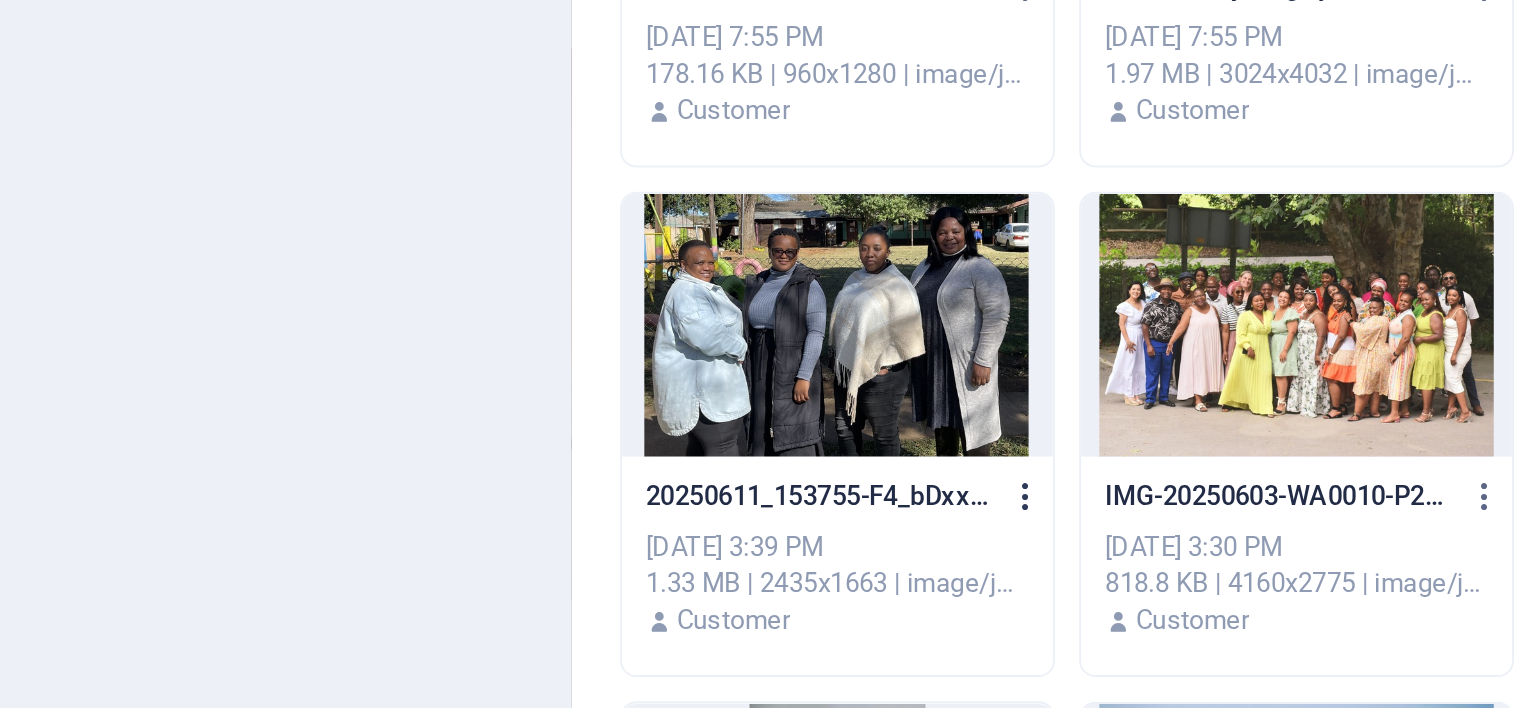 click at bounding box center (549, 485) 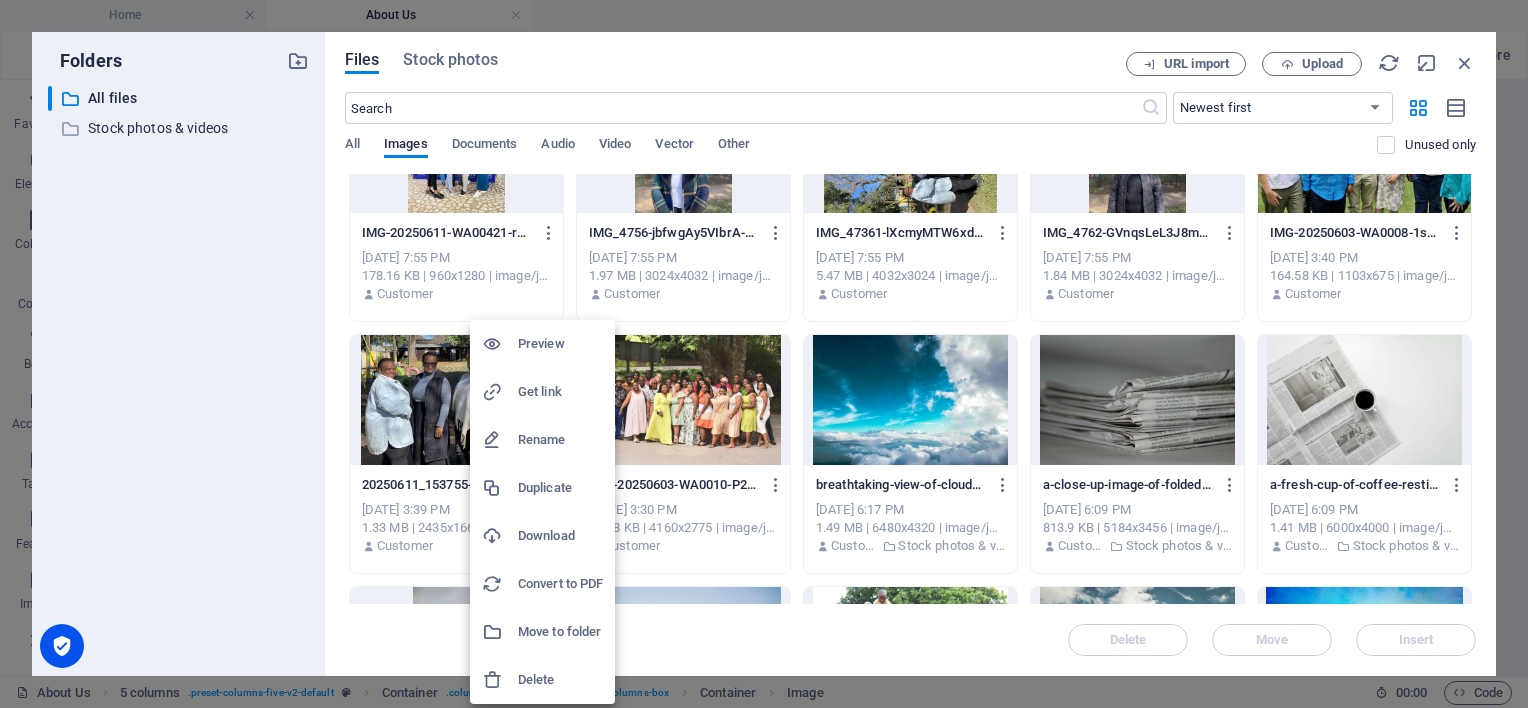 click on "Rename" at bounding box center [560, 440] 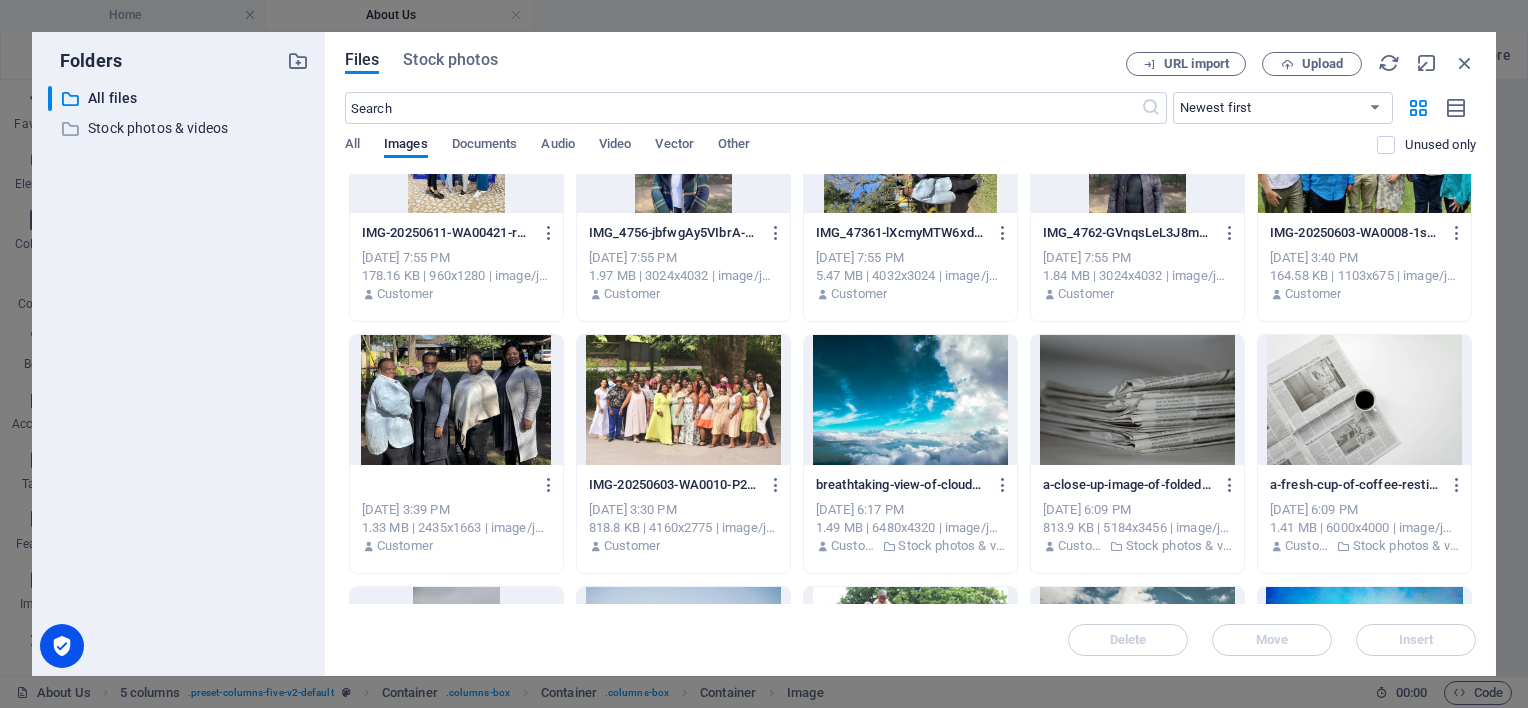 scroll, scrollTop: 0, scrollLeft: 127, axis: horizontal 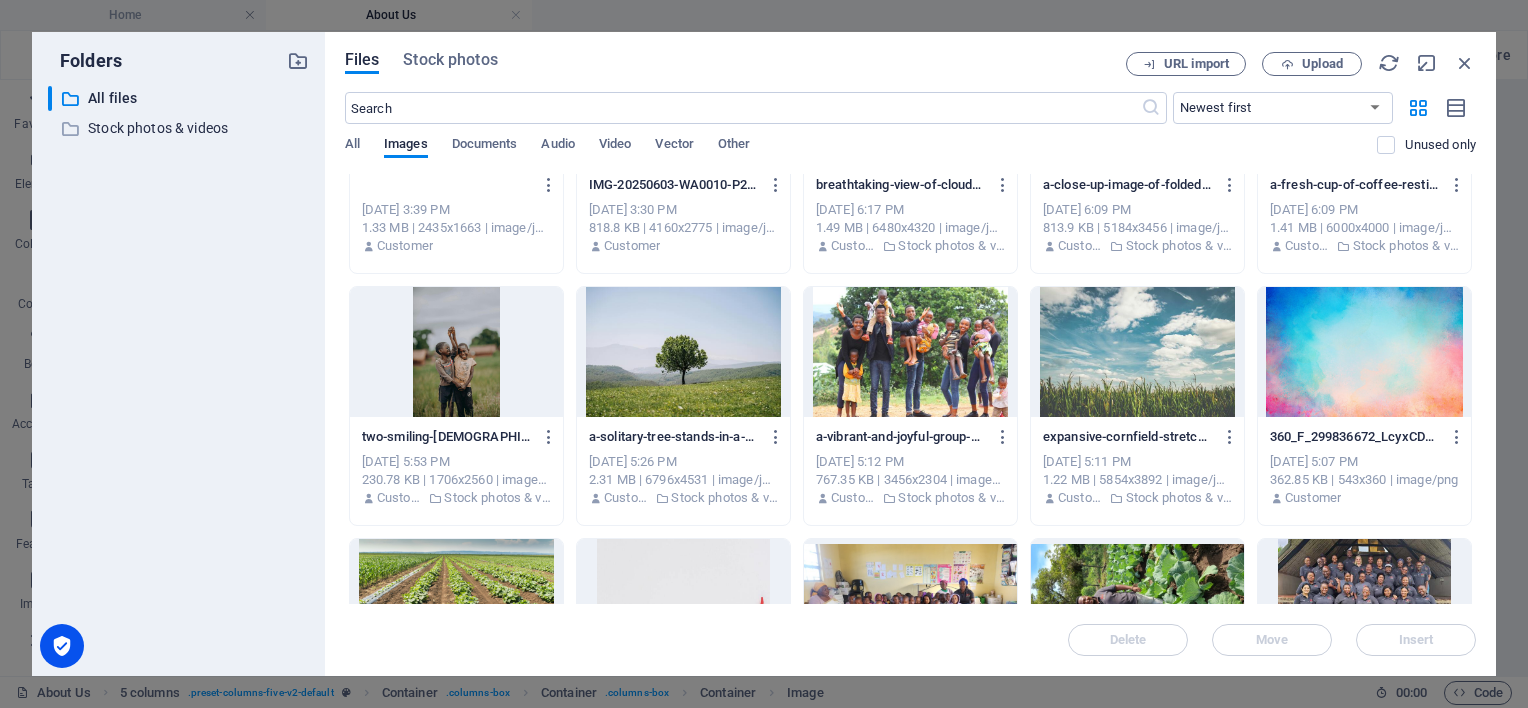 type on "Training2.jpg" 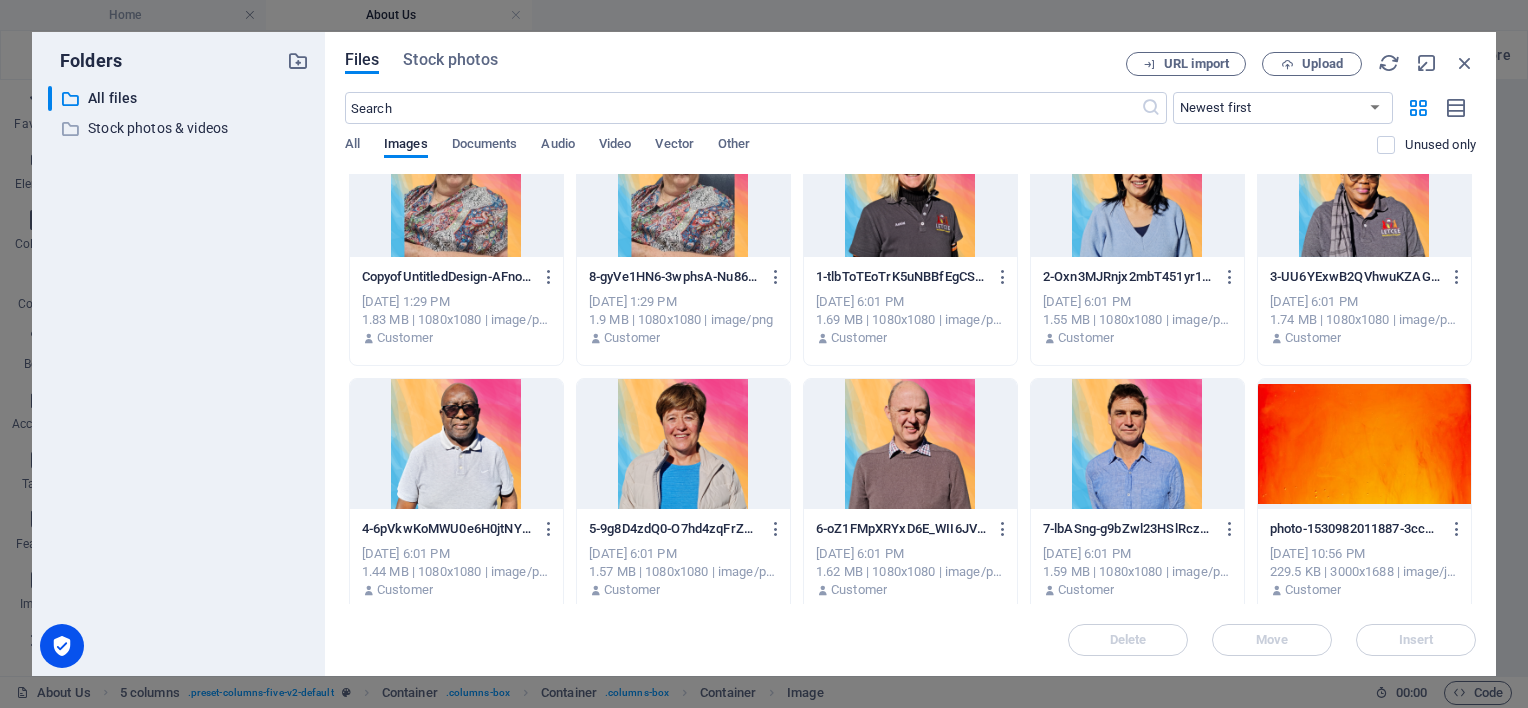 scroll, scrollTop: 0, scrollLeft: 0, axis: both 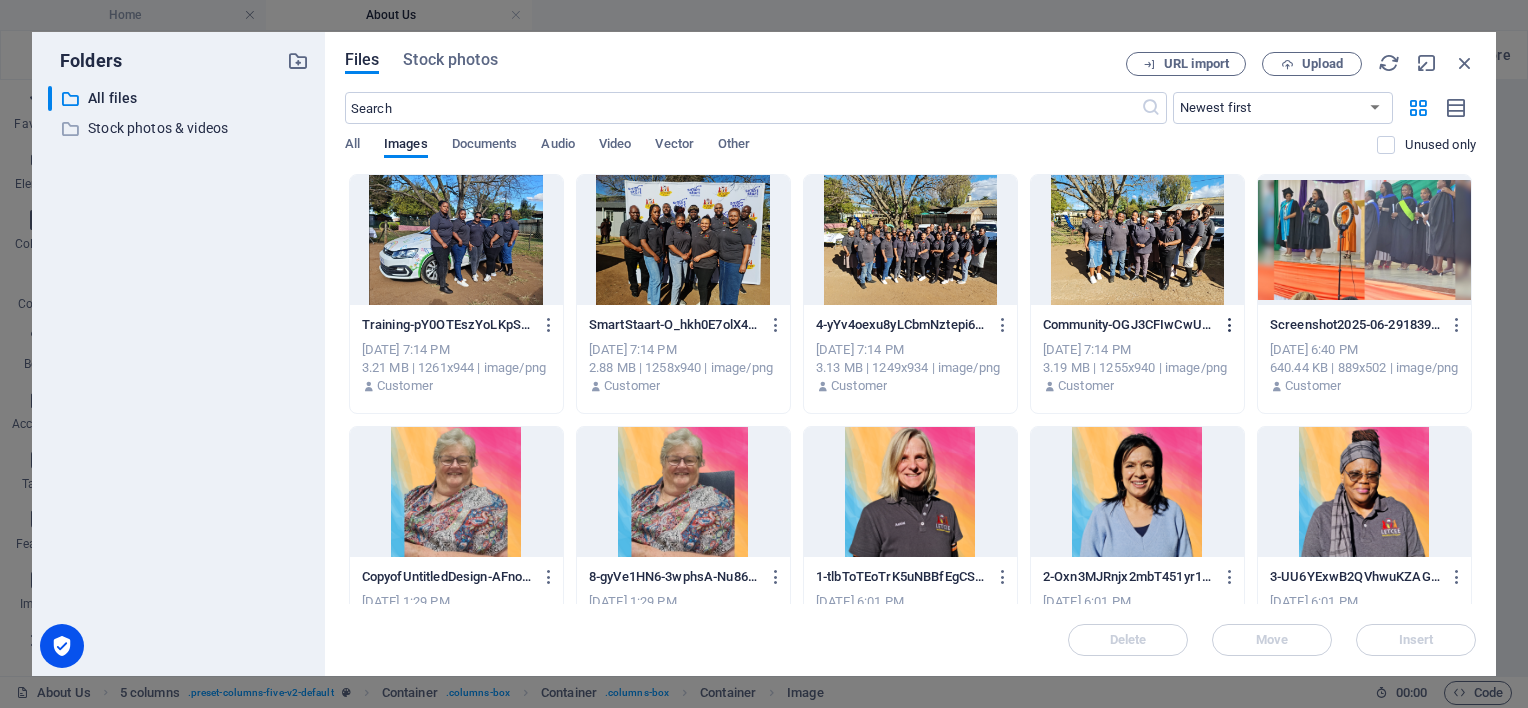 click at bounding box center (1230, 325) 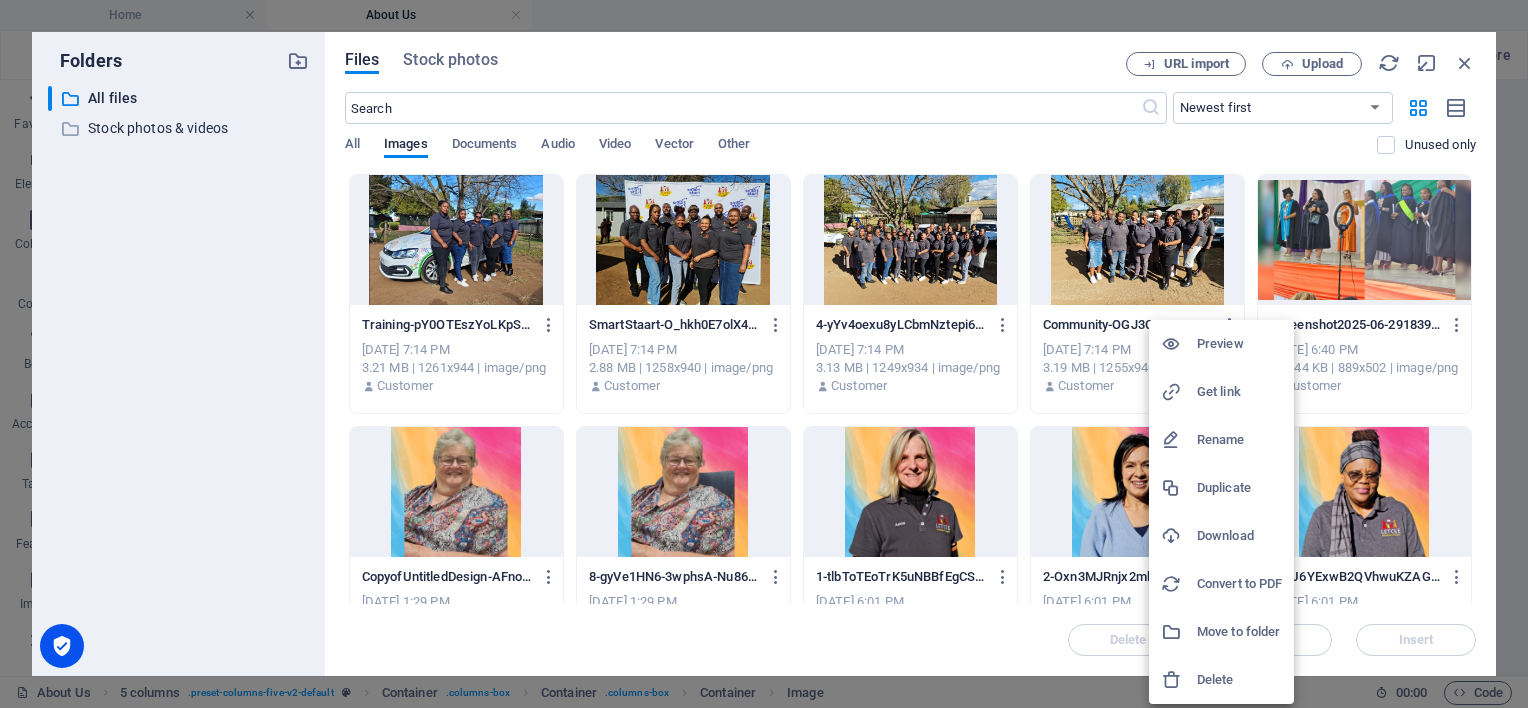 click on "Rename" at bounding box center [1221, 440] 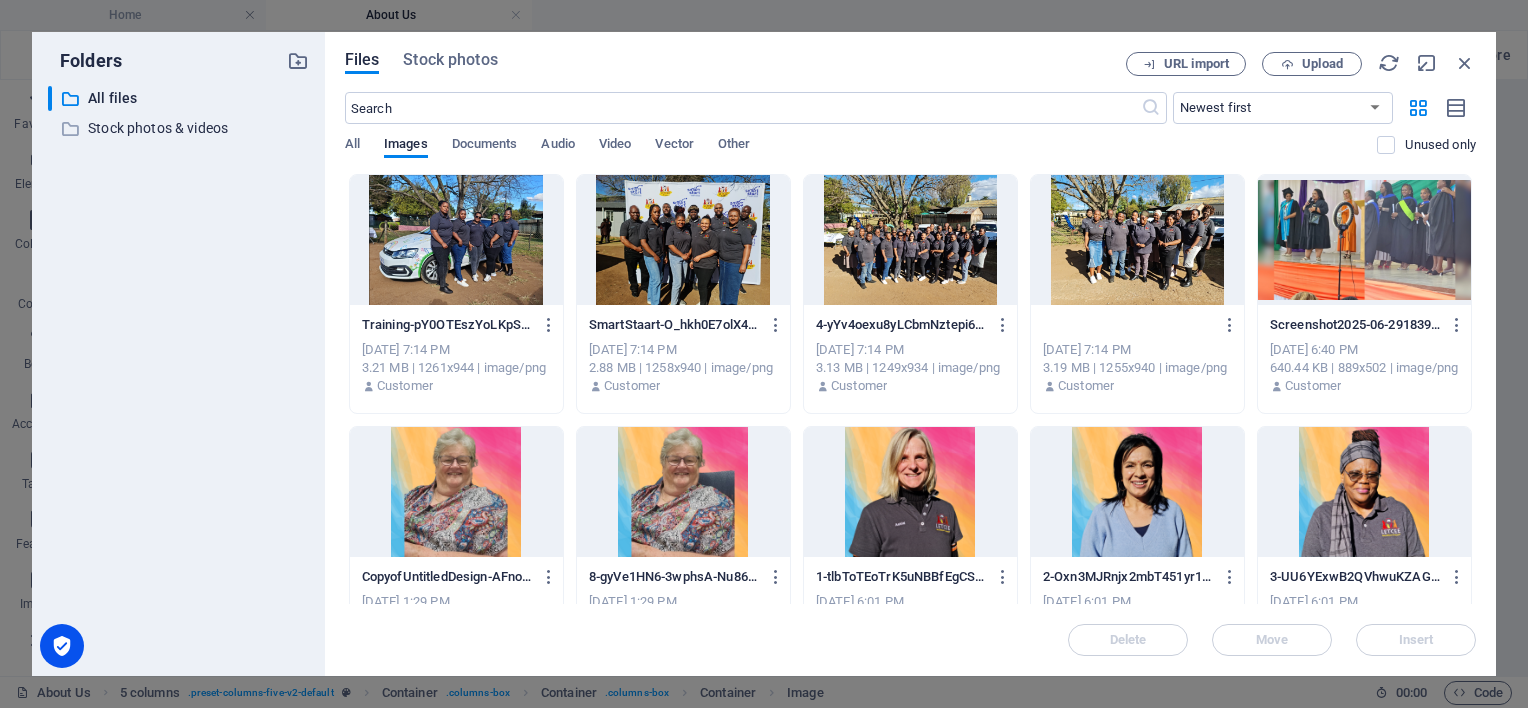 scroll, scrollTop: 0, scrollLeft: 0, axis: both 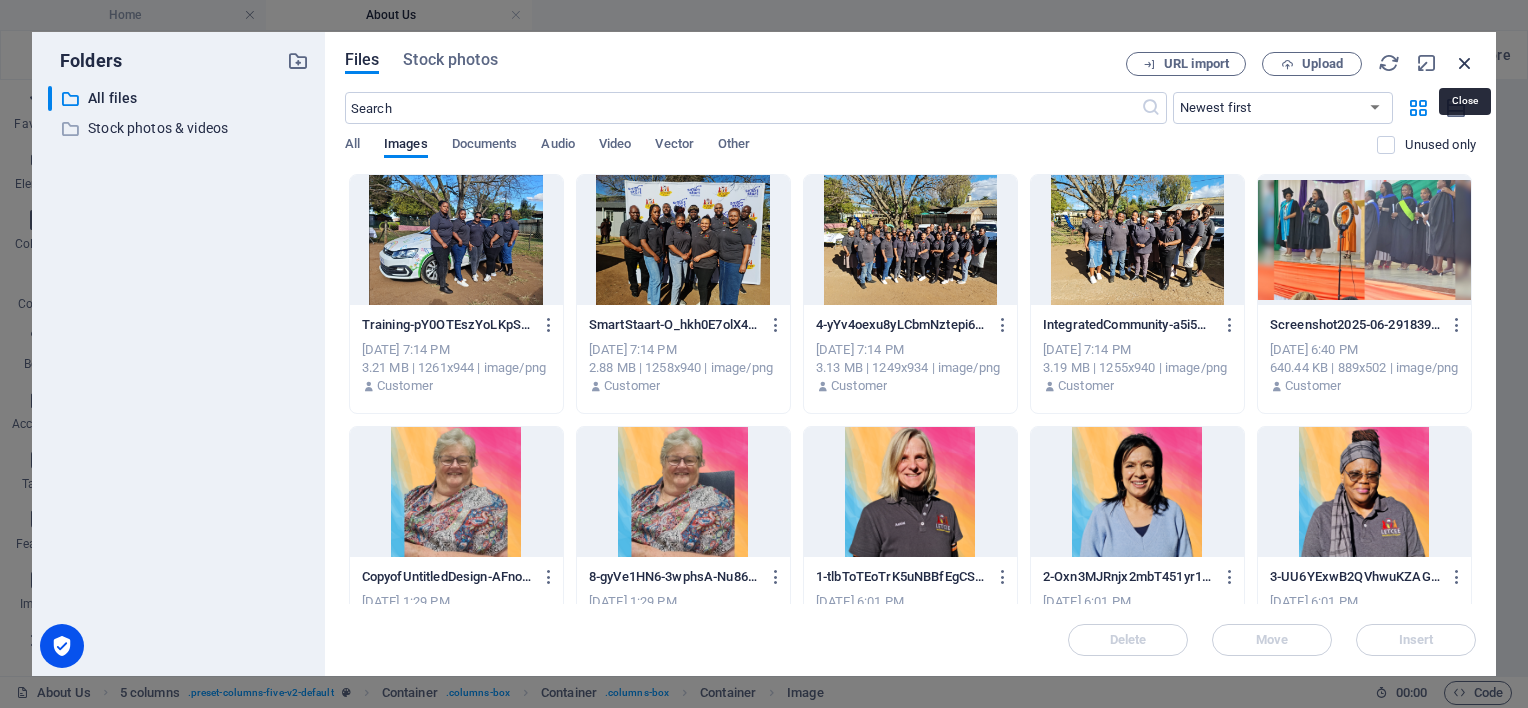 click at bounding box center [1465, 63] 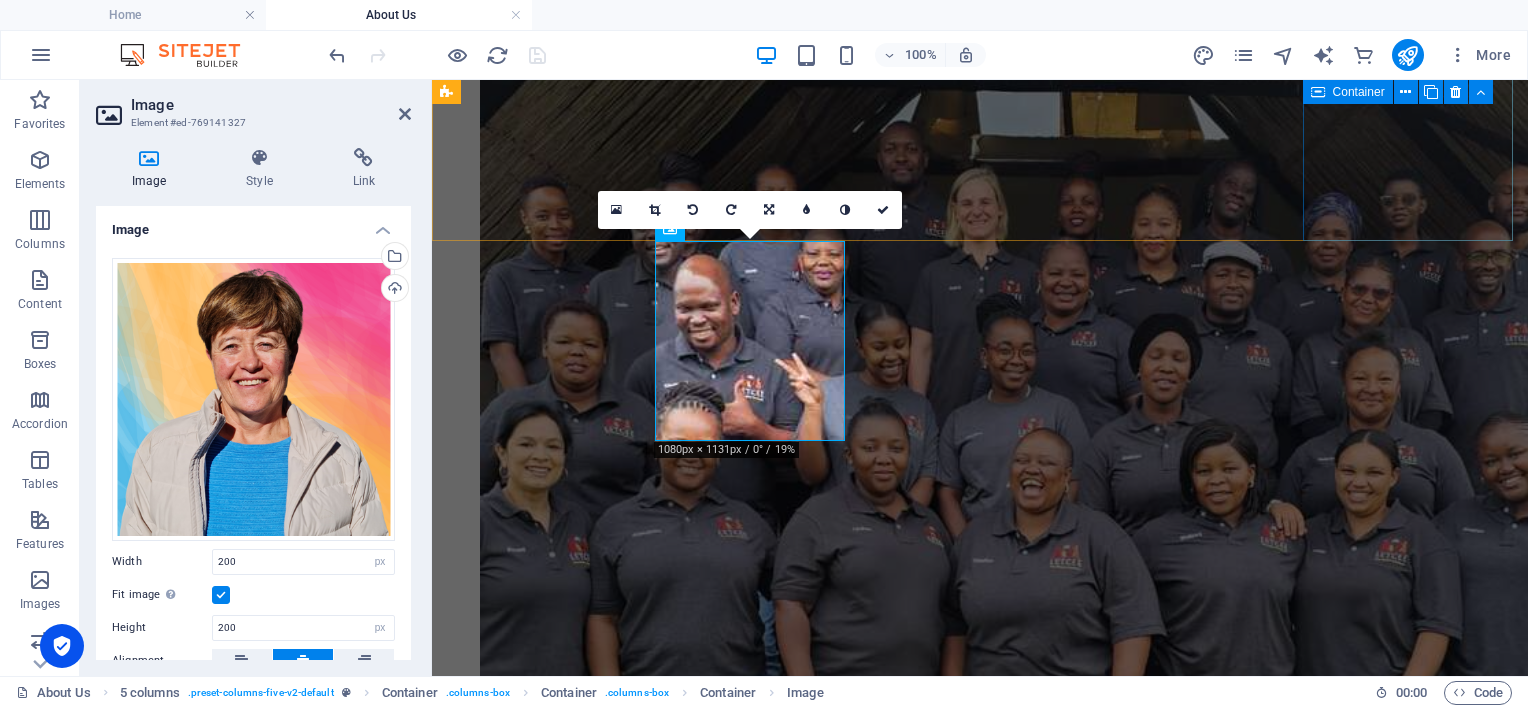 click on "Drop content here or  Add elements  Paste clipboard" at bounding box center [980, 4886] 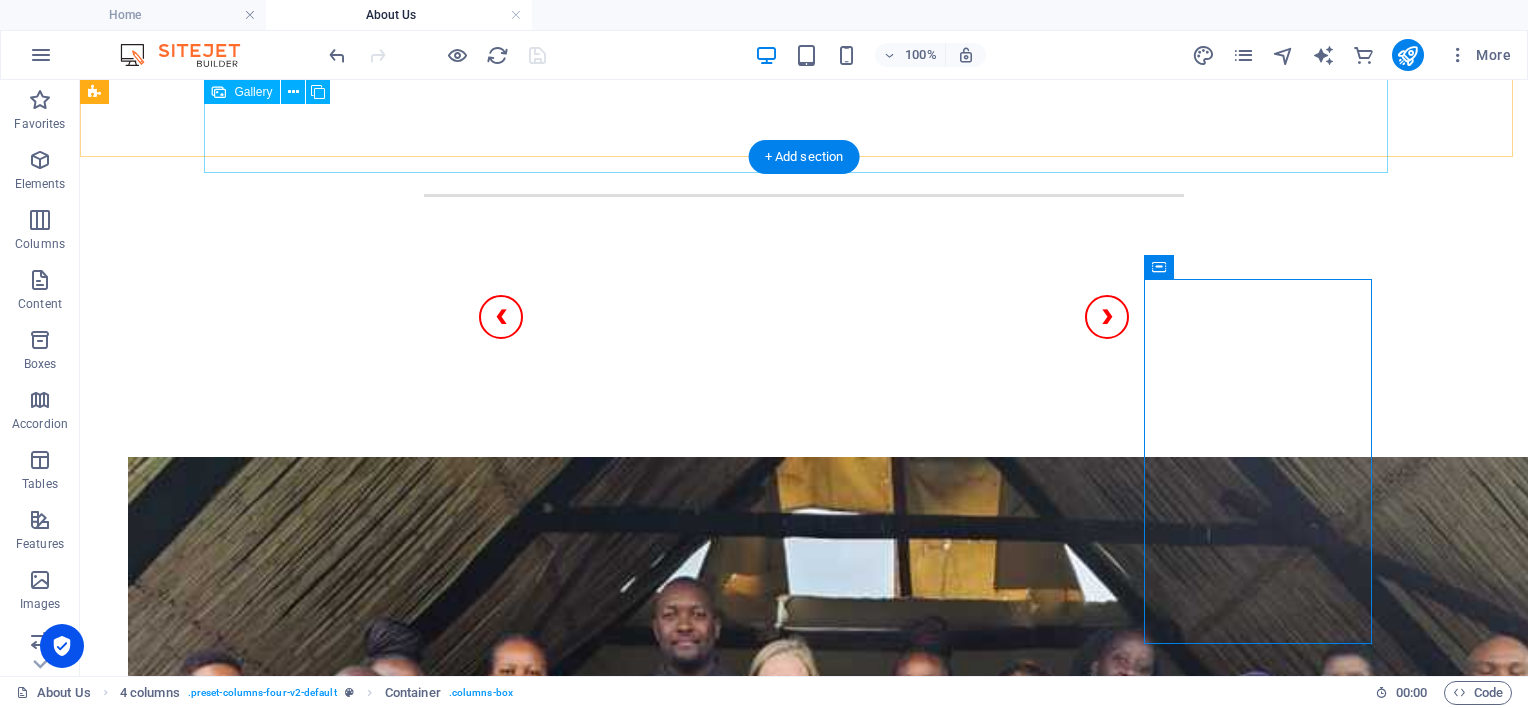 scroll, scrollTop: 400, scrollLeft: 0, axis: vertical 